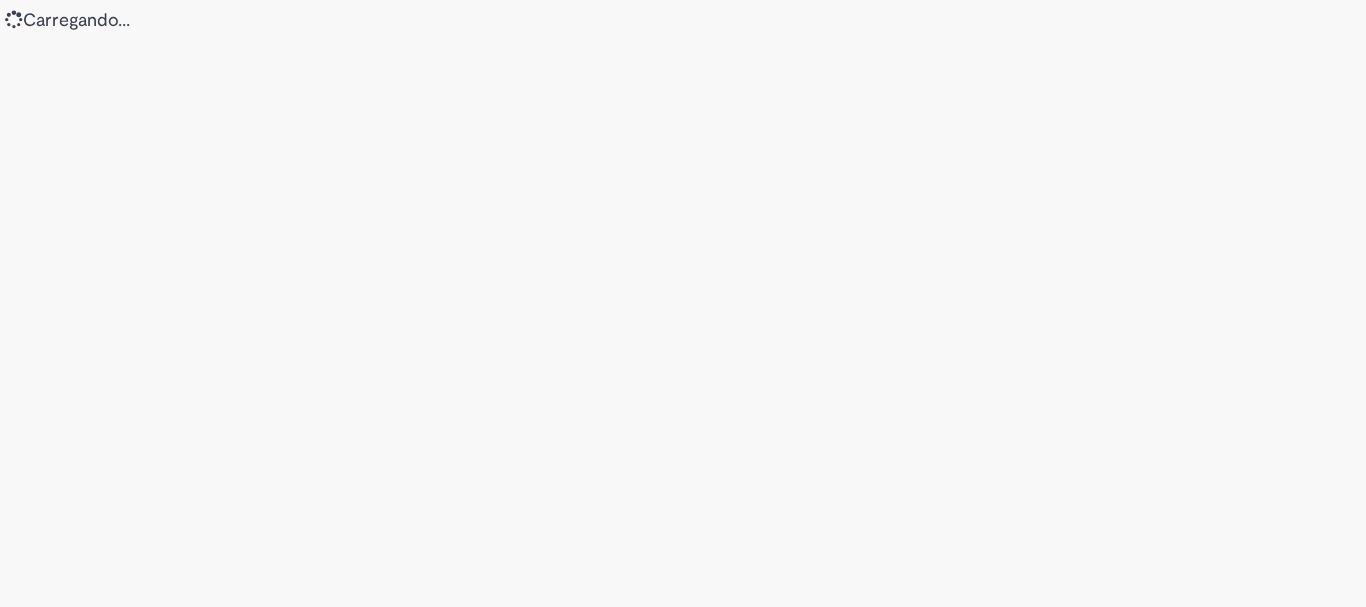 scroll, scrollTop: 0, scrollLeft: 0, axis: both 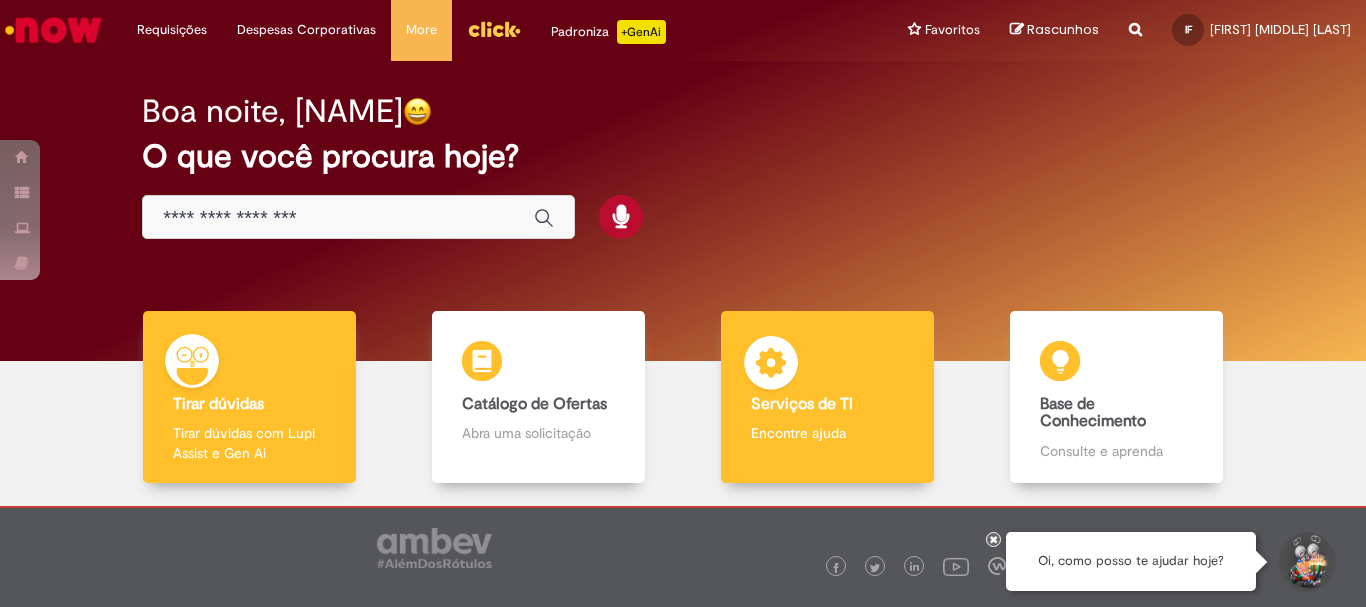 click on "Serviços de TI
Serviços de TI
Encontre ajuda" at bounding box center (827, 397) 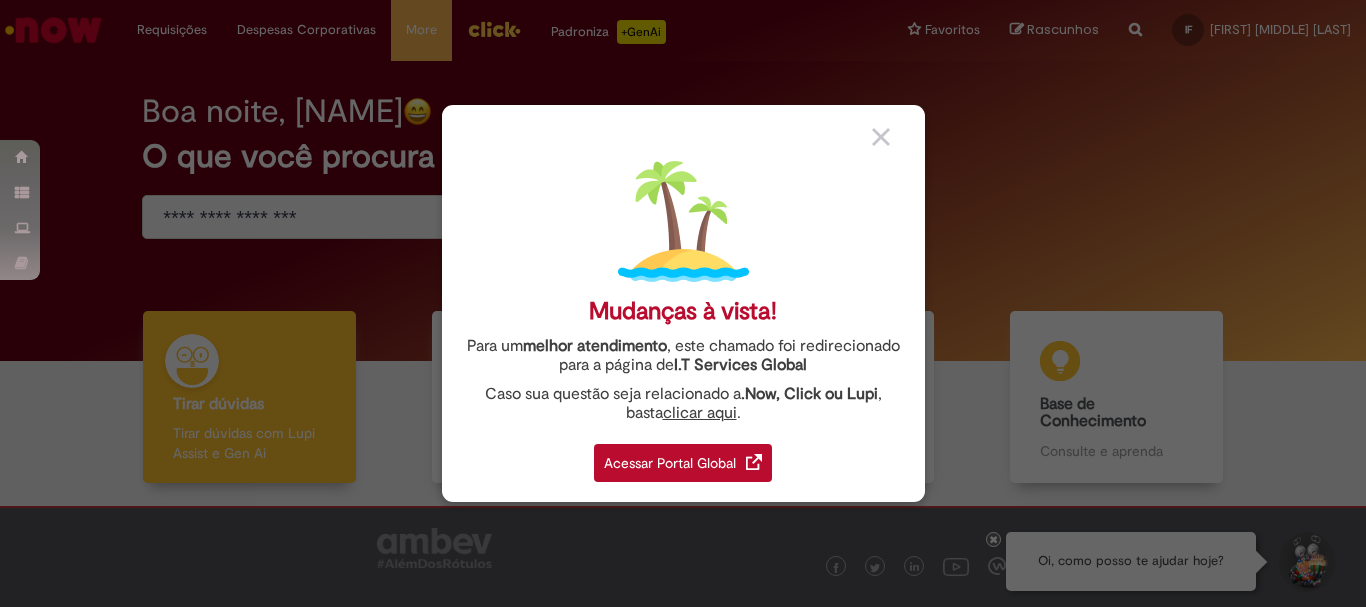 click on "Acessar Portal Global" at bounding box center [683, 463] 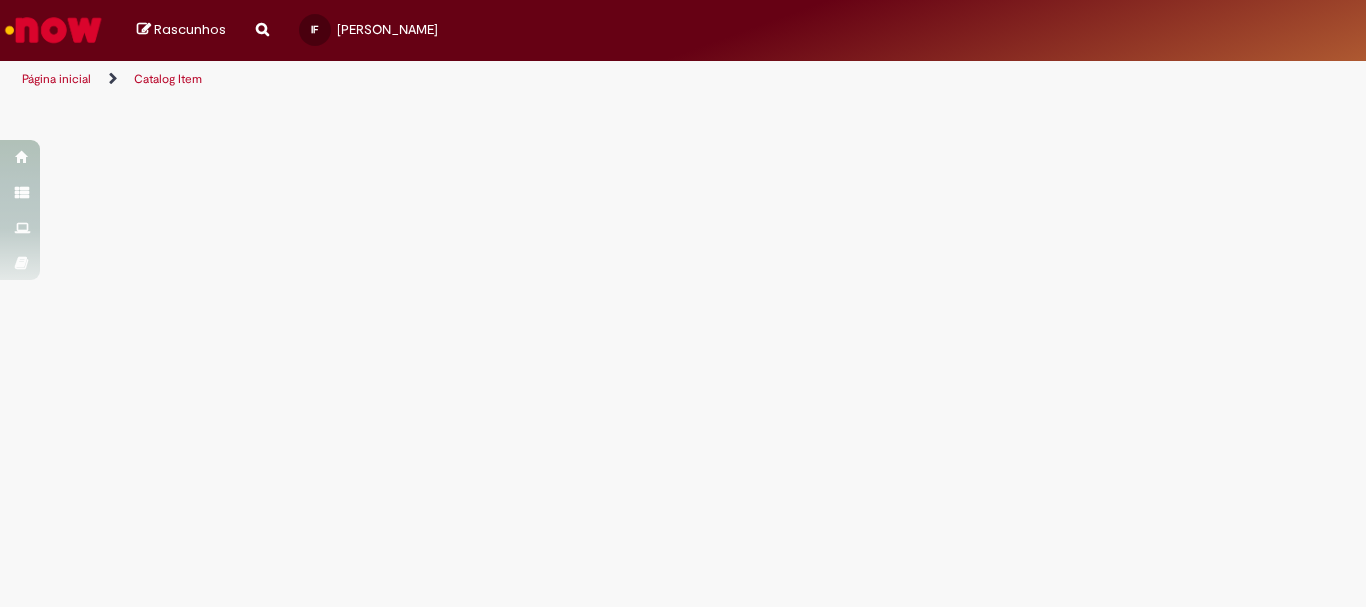 scroll, scrollTop: 0, scrollLeft: 0, axis: both 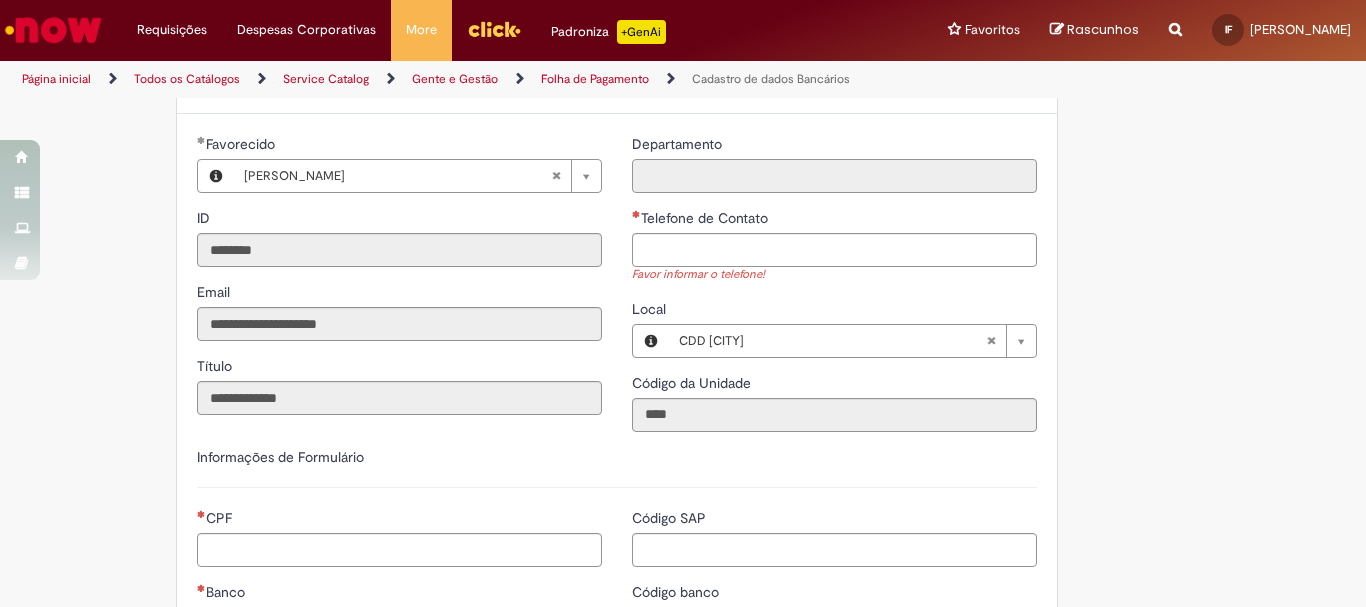 click on "Departamento" at bounding box center (834, 176) 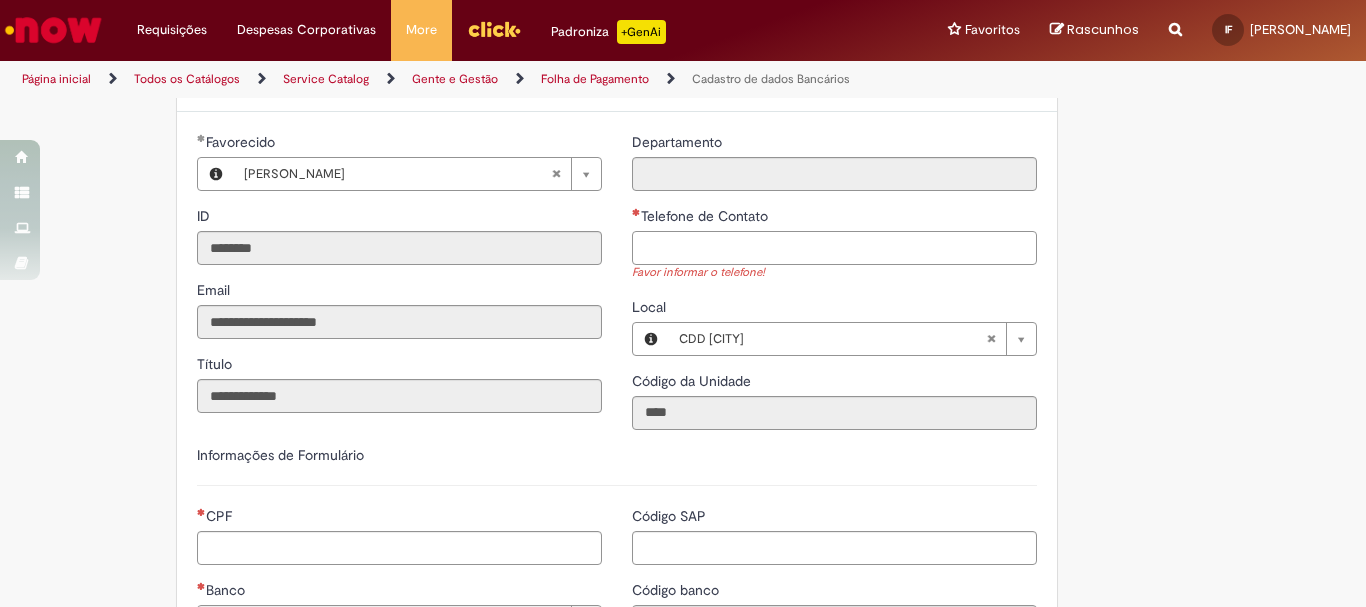click on "Telefone de Contato" at bounding box center [834, 248] 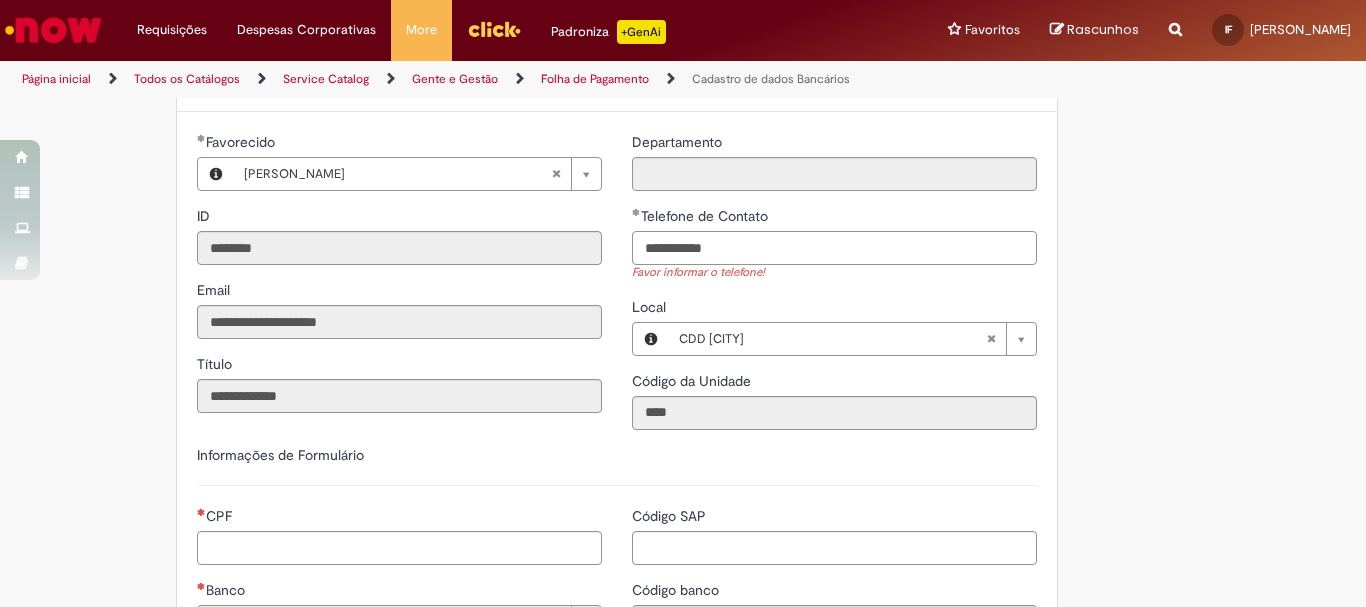 type on "**********" 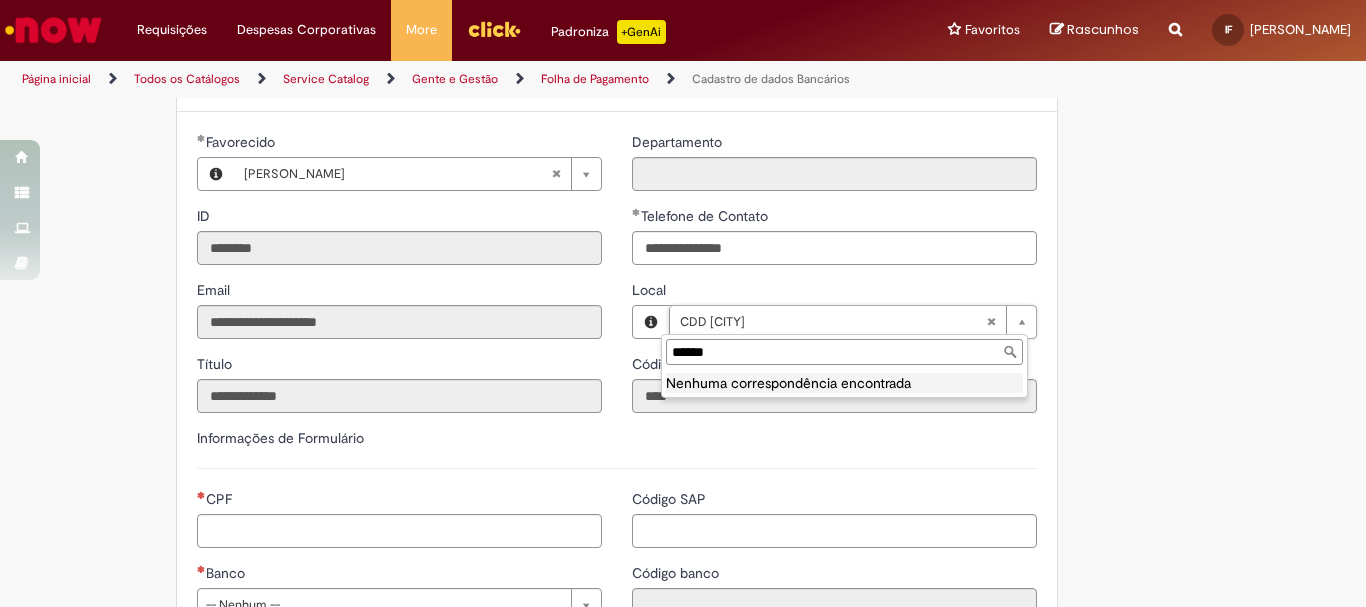 drag, startPoint x: 734, startPoint y: 353, endPoint x: 659, endPoint y: 358, distance: 75.16648 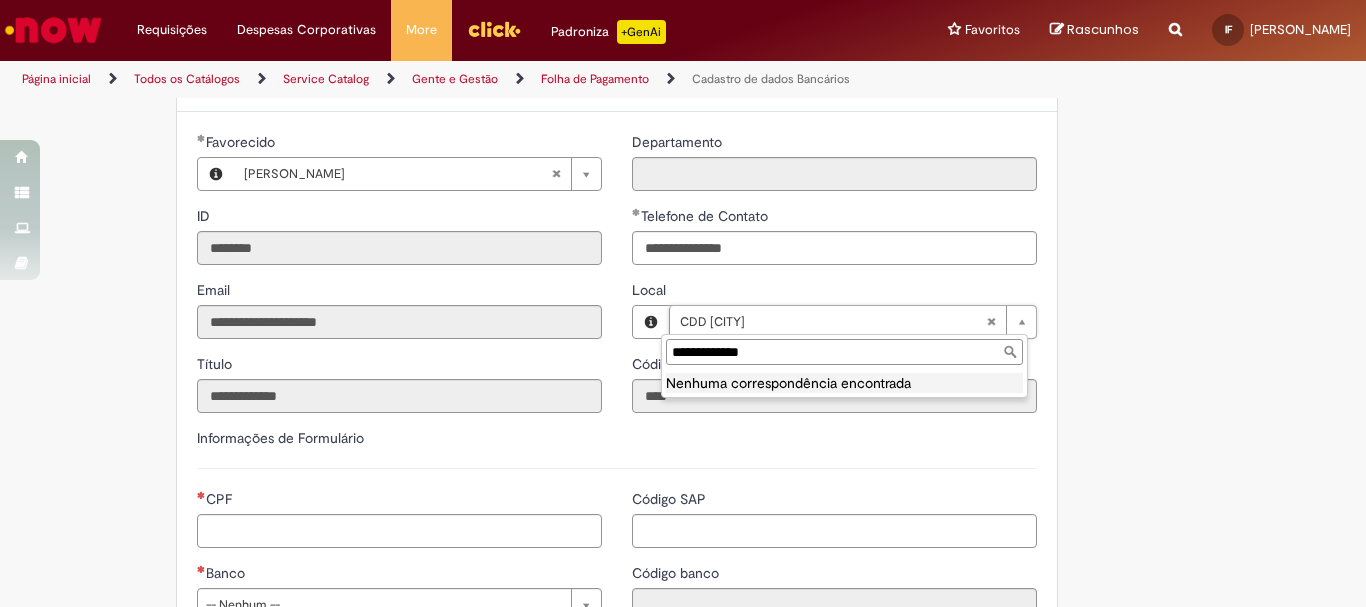 drag, startPoint x: 760, startPoint y: 355, endPoint x: 666, endPoint y: 351, distance: 94.08507 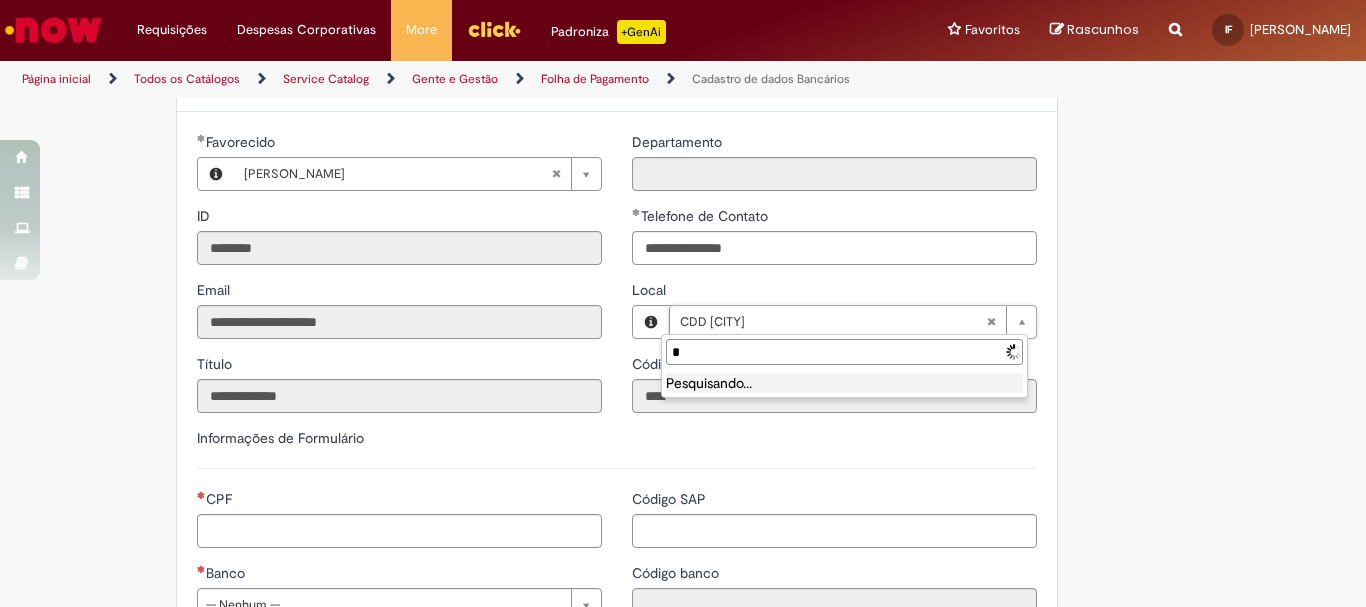 type on "**" 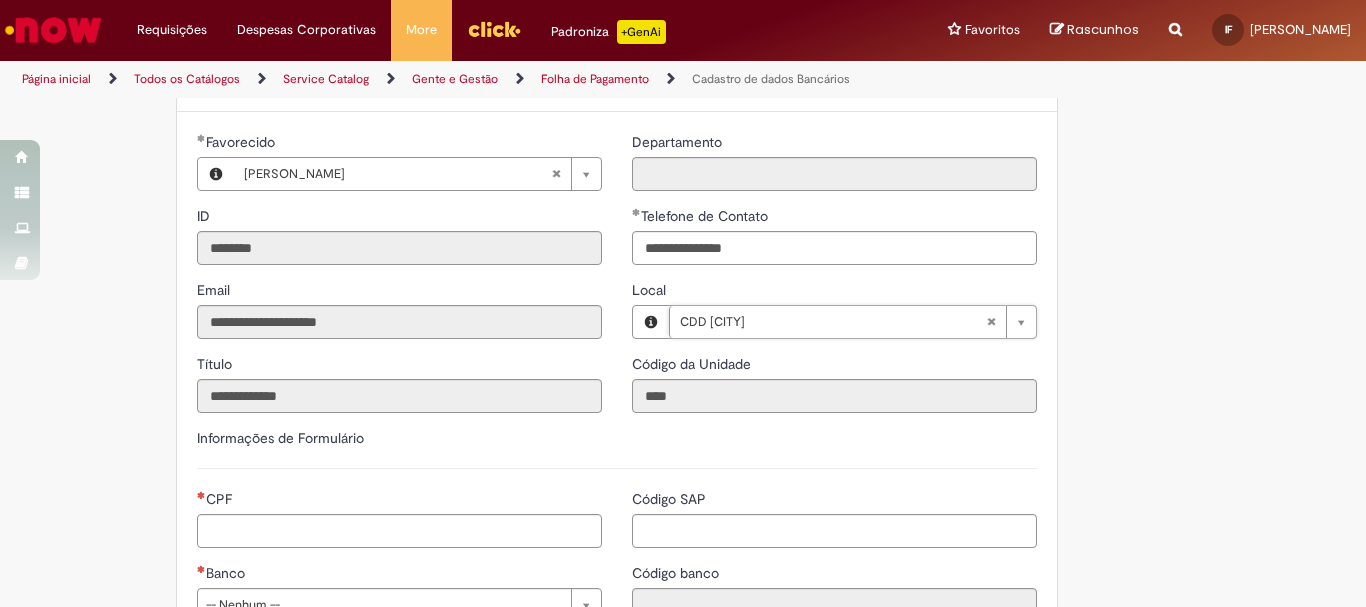 scroll, scrollTop: 0, scrollLeft: 89, axis: horizontal 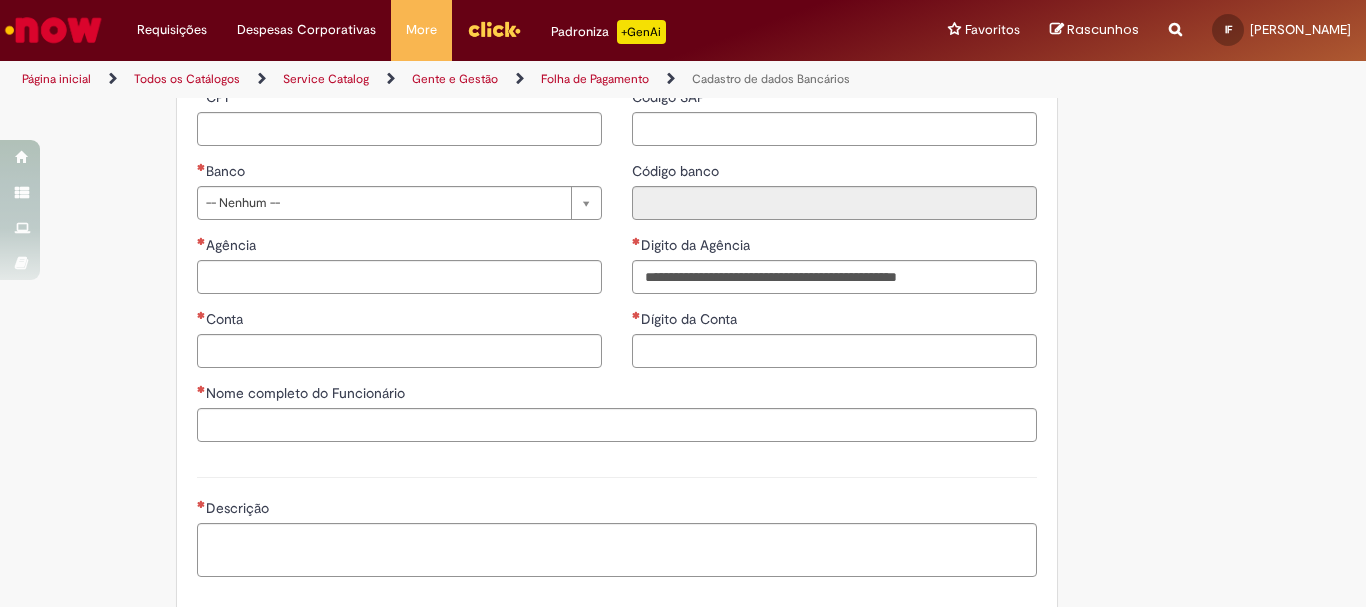 click on "CPF" at bounding box center (399, -122) 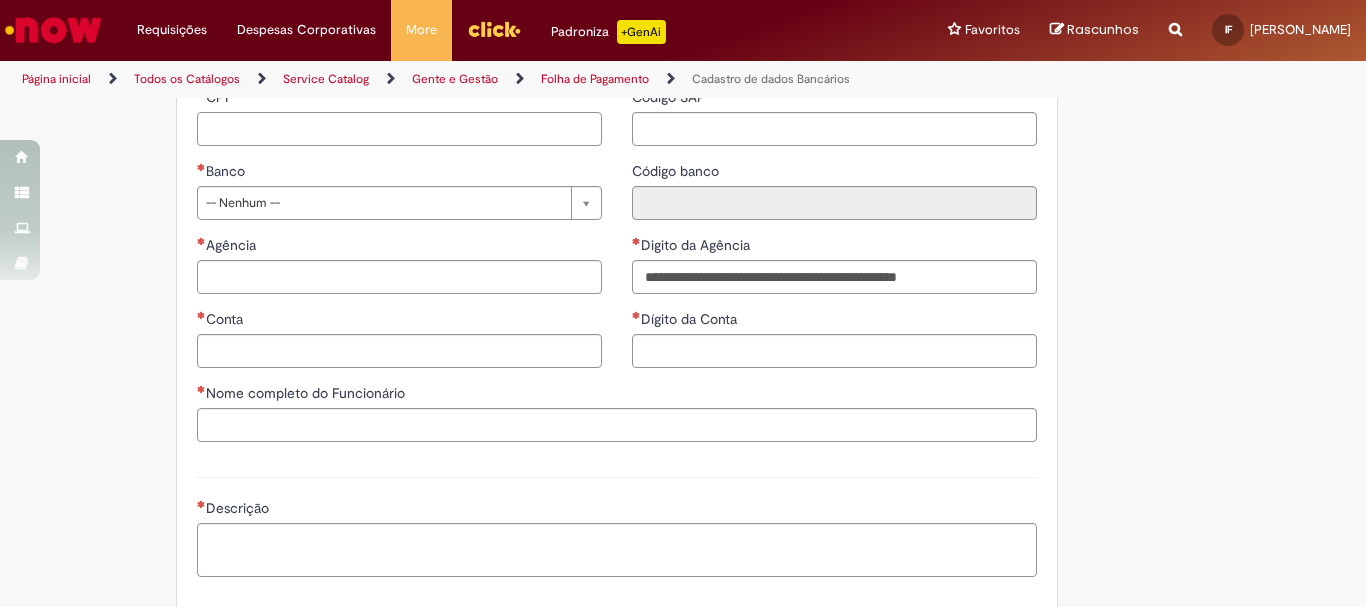 click on "CPF" at bounding box center (399, 129) 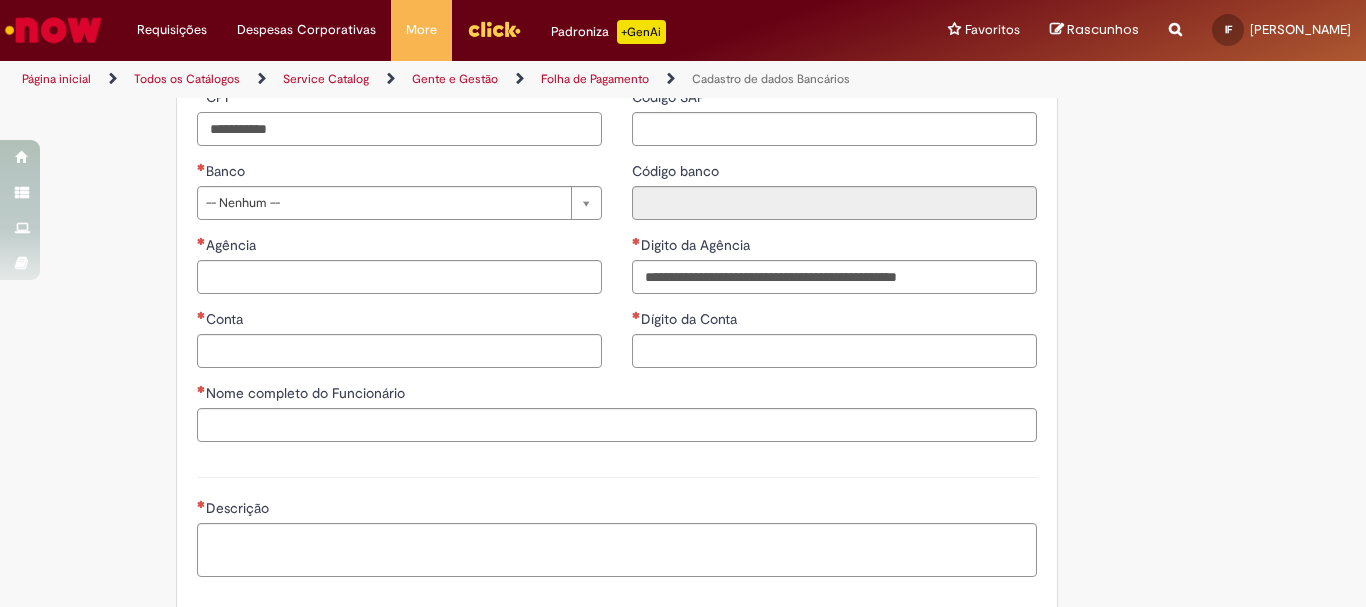type on "**********" 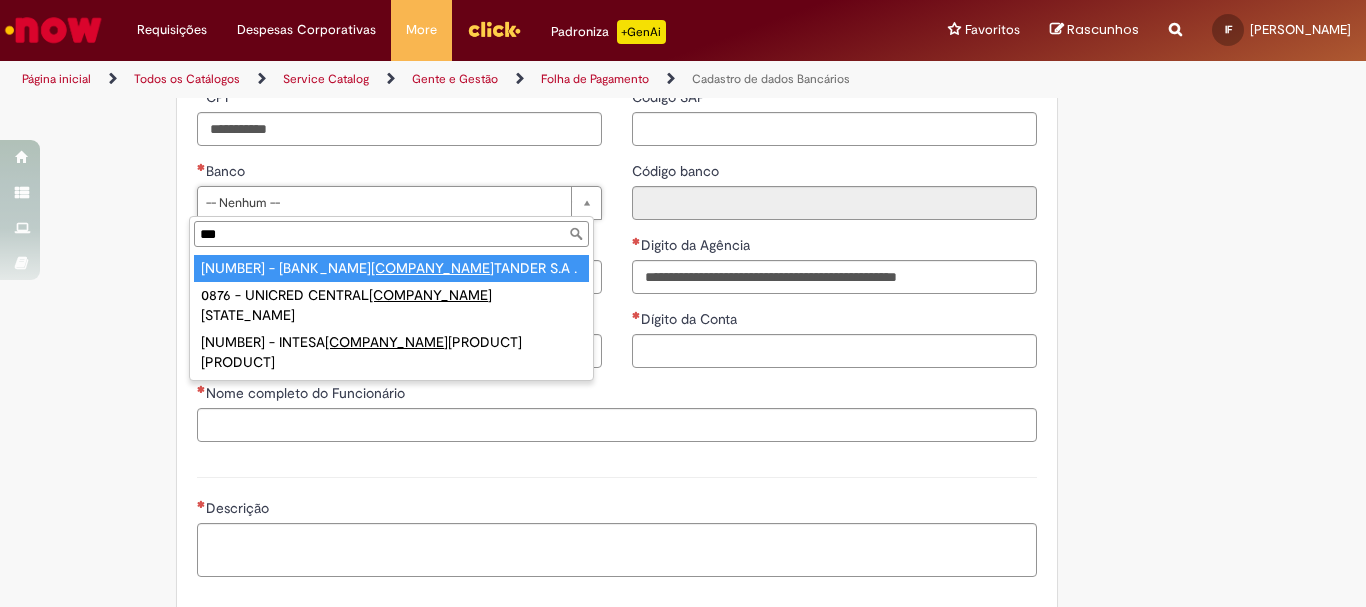 type on "***" 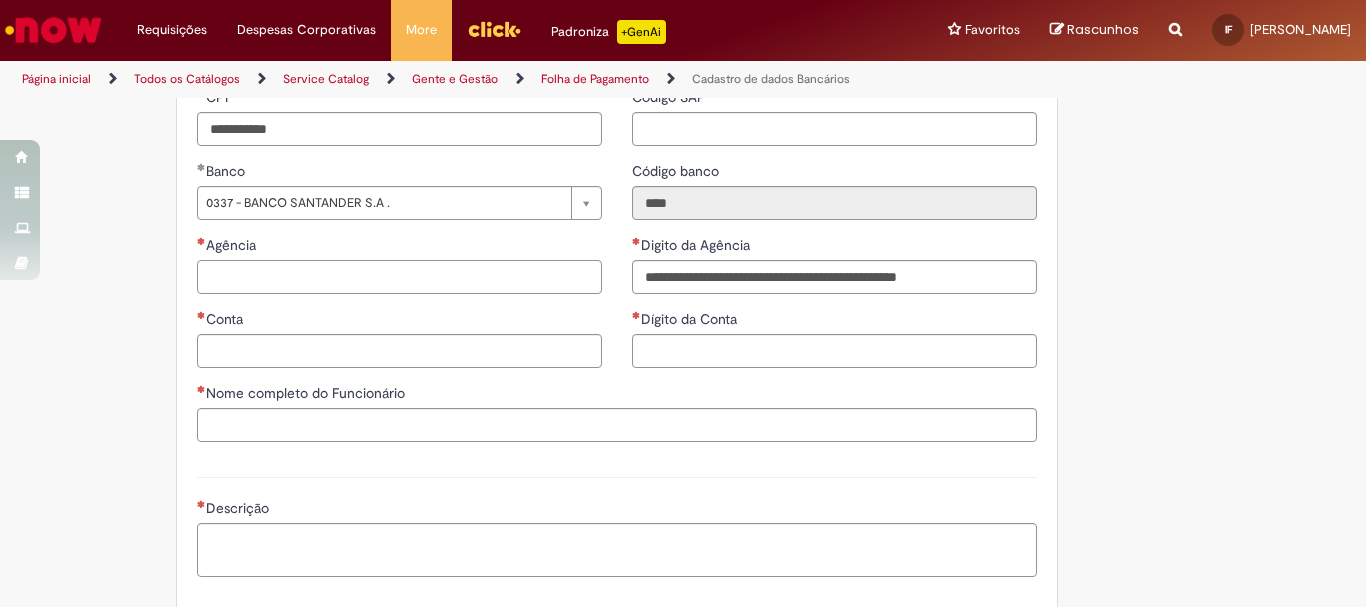 click on "Agência" at bounding box center [399, 277] 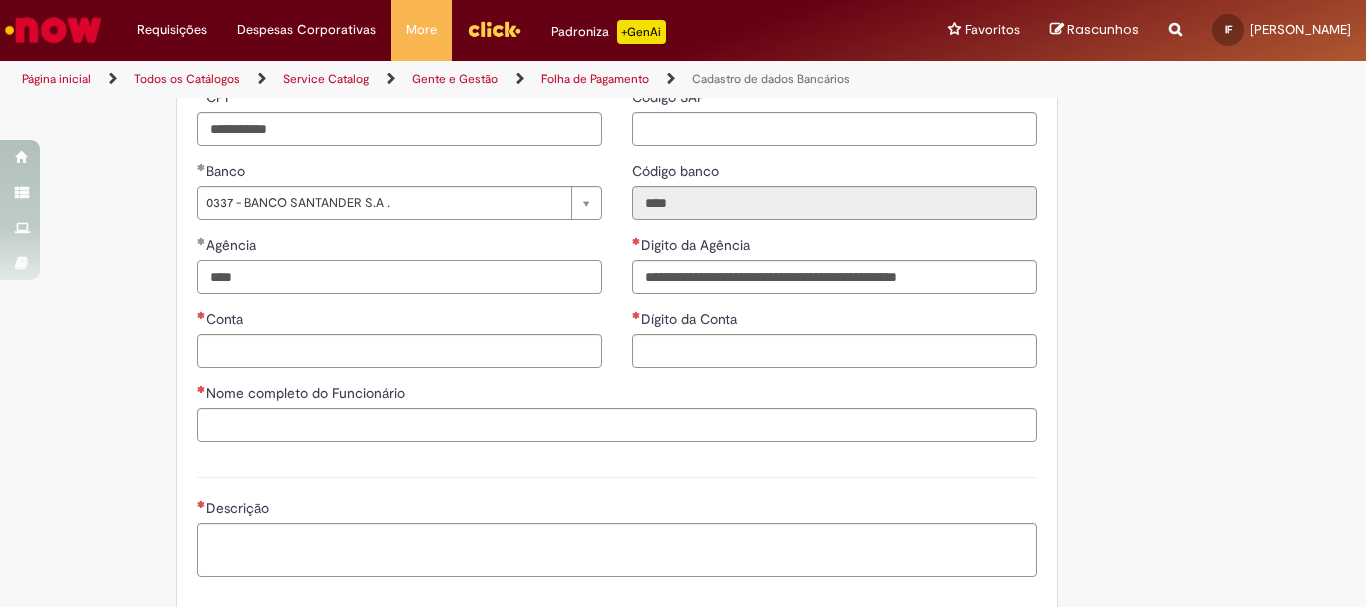 type on "****" 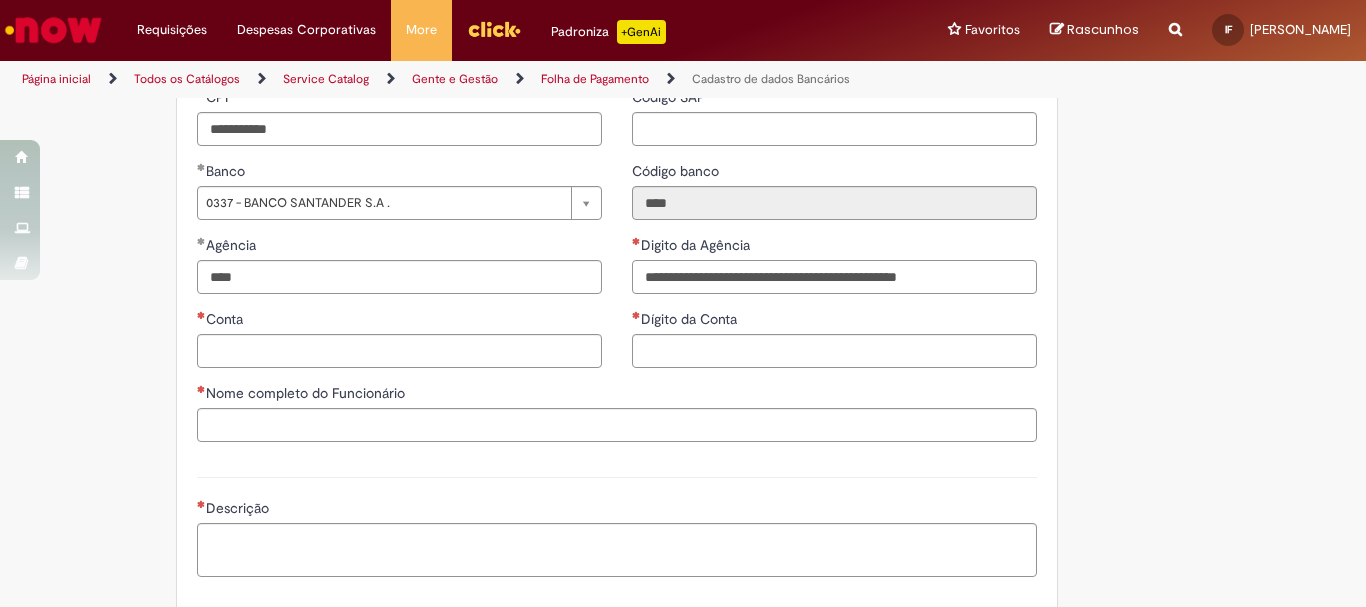 click on "Digito da Agência" at bounding box center [834, 277] 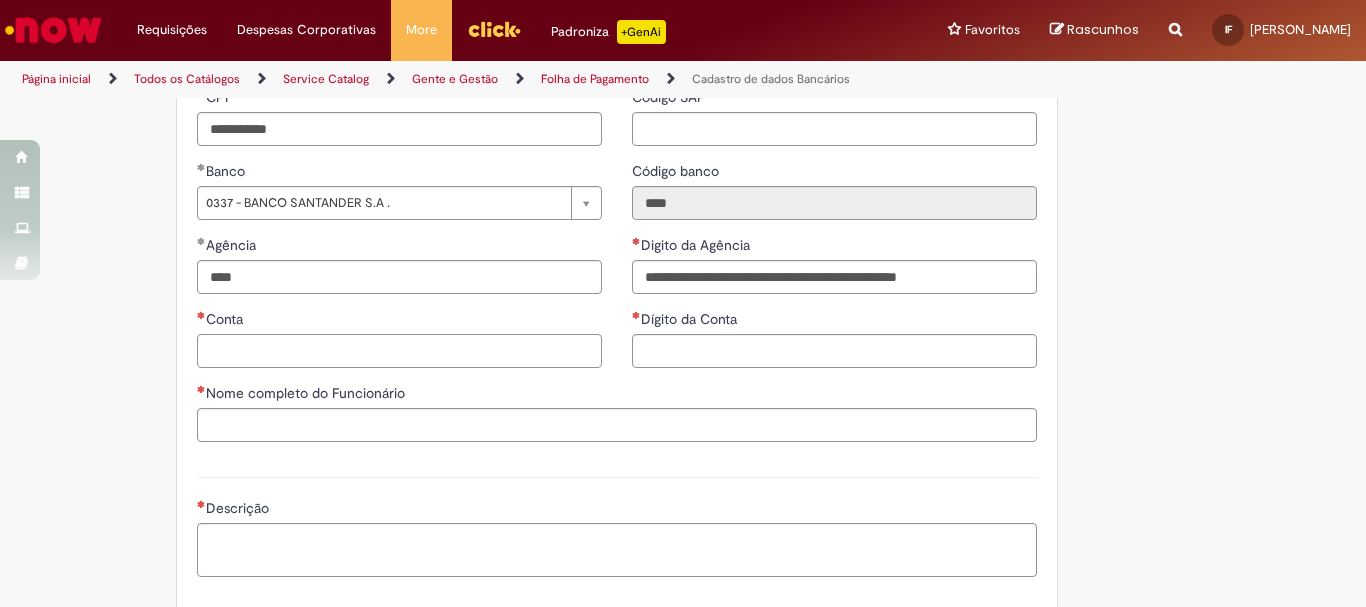 click on "Conta" at bounding box center [399, 351] 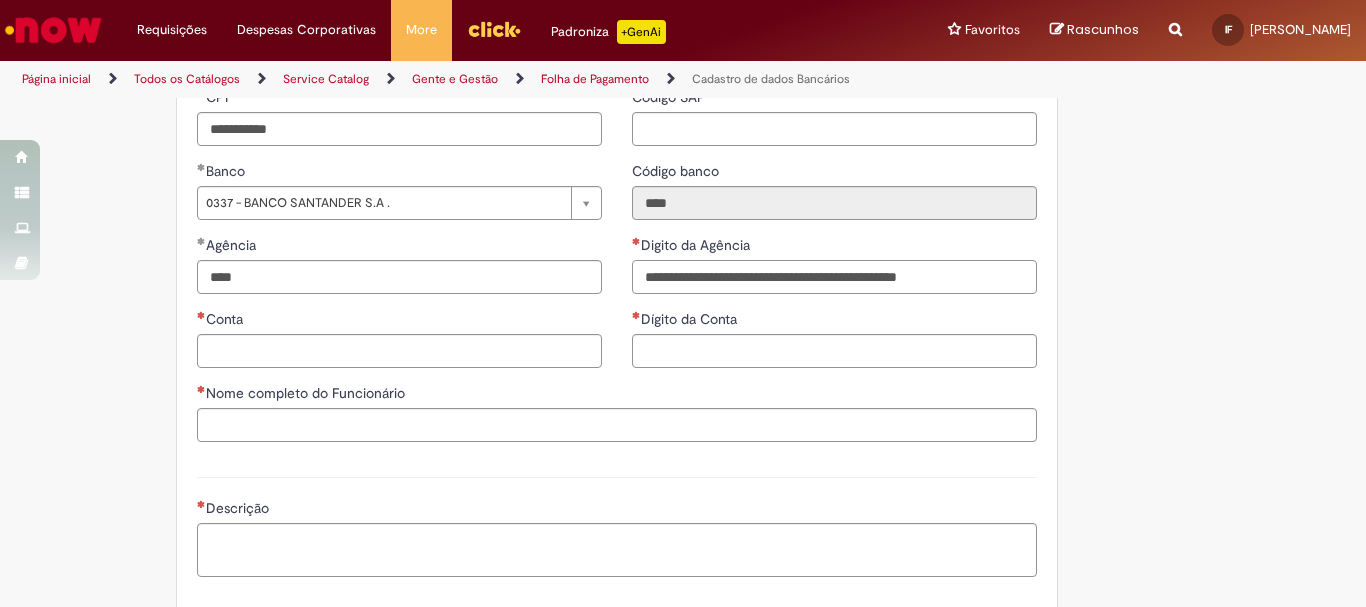 click on "Digito da Agência" at bounding box center (834, 277) 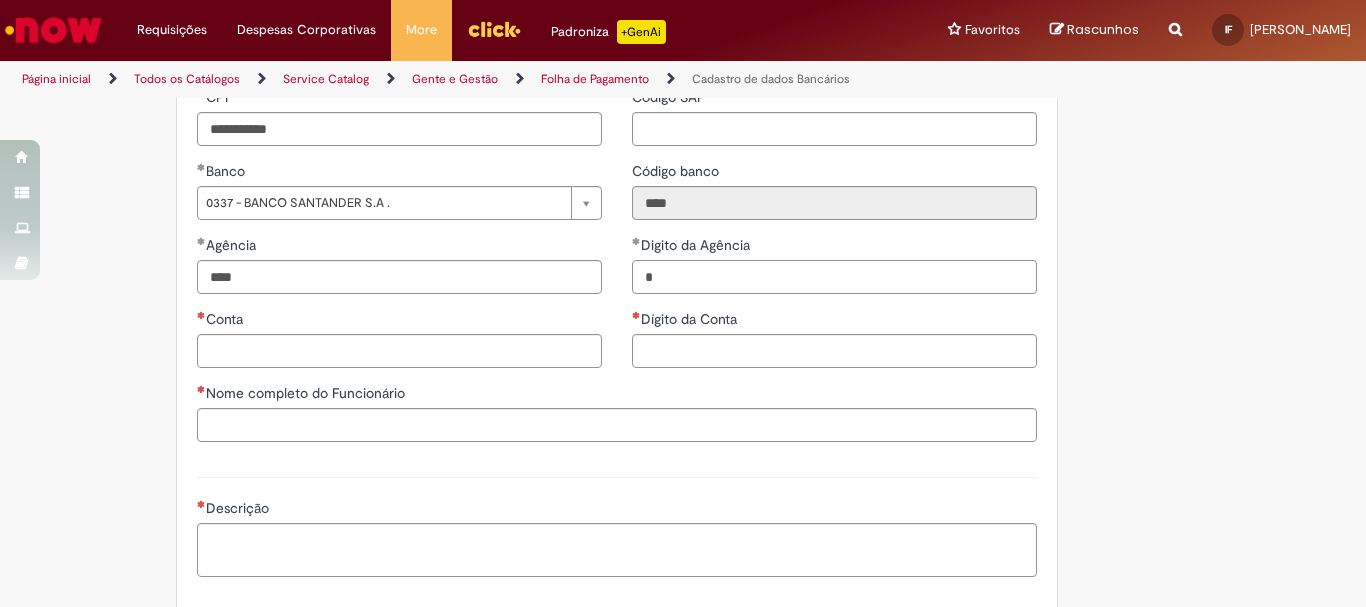 type on "*" 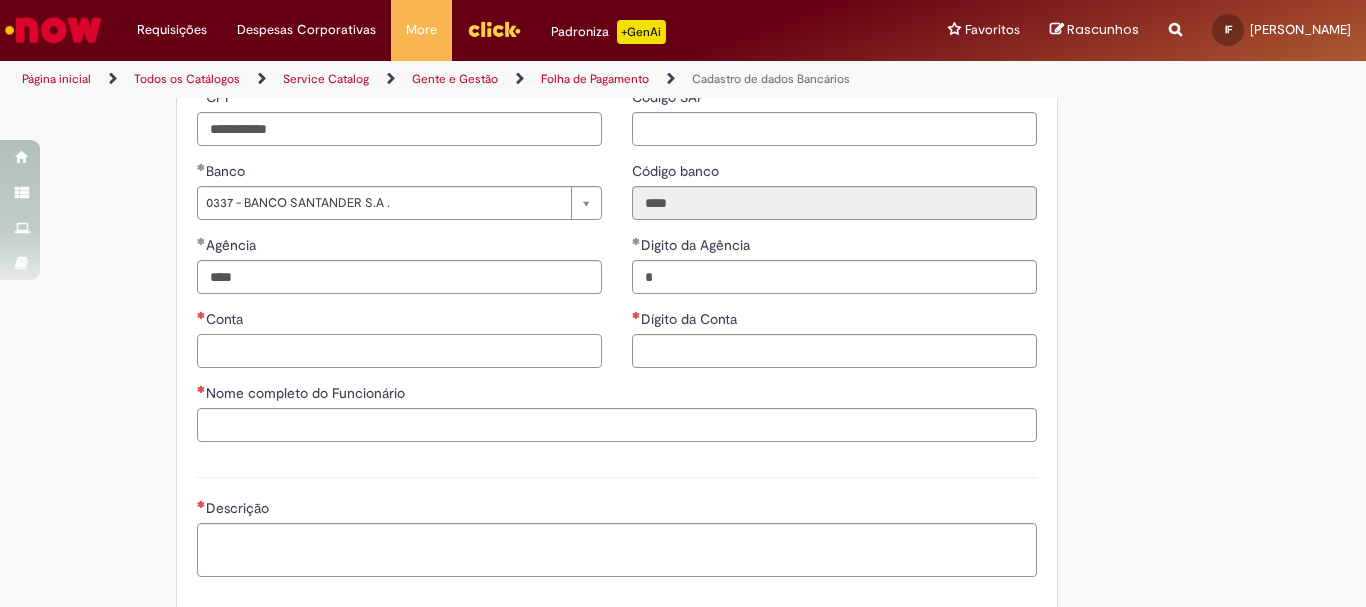 click on "Conta" at bounding box center (399, 351) 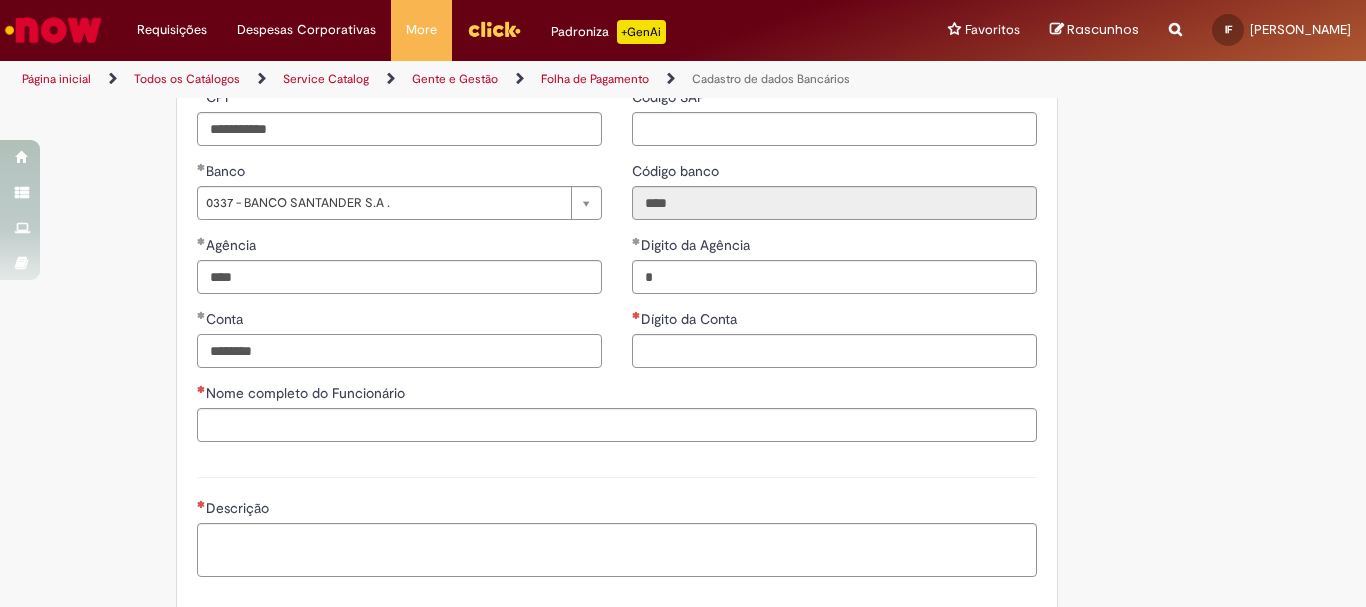 type on "********" 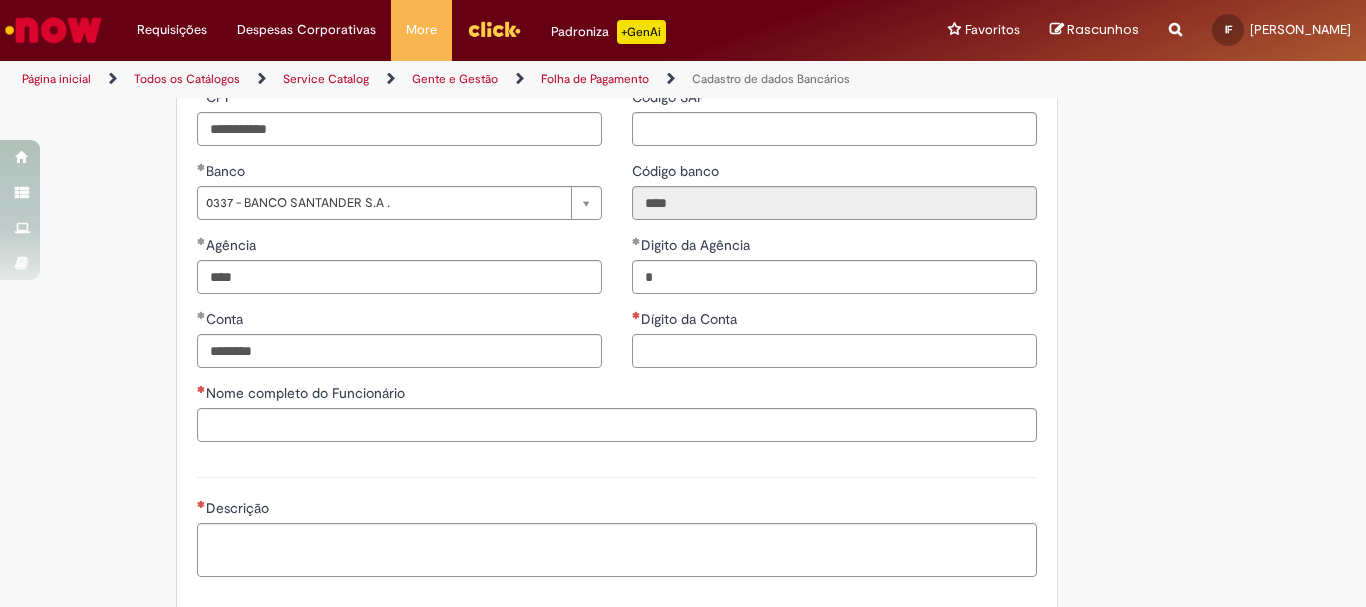 click on "Dígito da Conta" at bounding box center [834, 351] 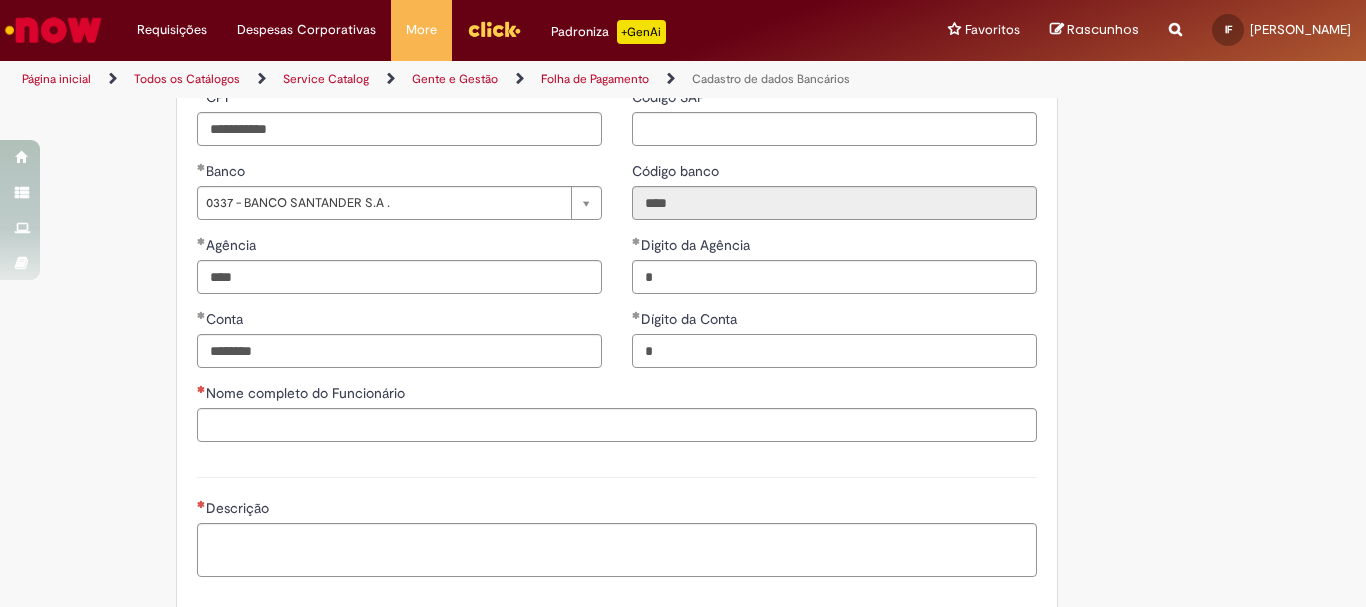 type on "*" 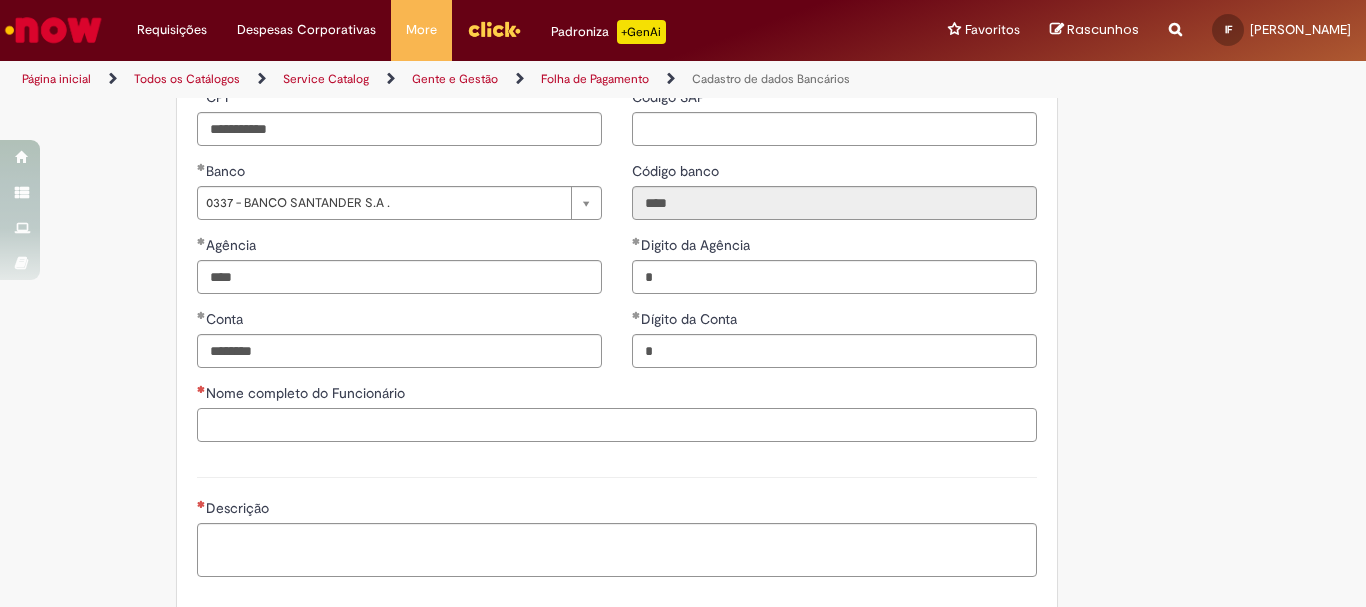 click on "Nome completo do Funcionário" at bounding box center [617, 425] 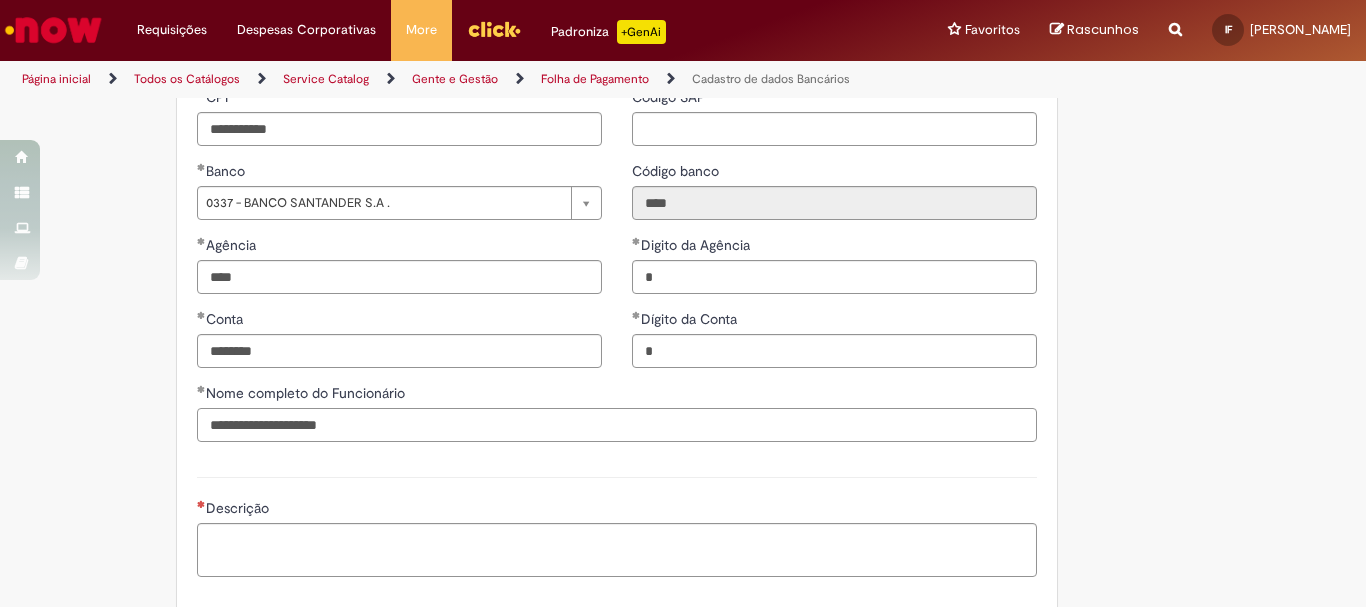 type on "**********" 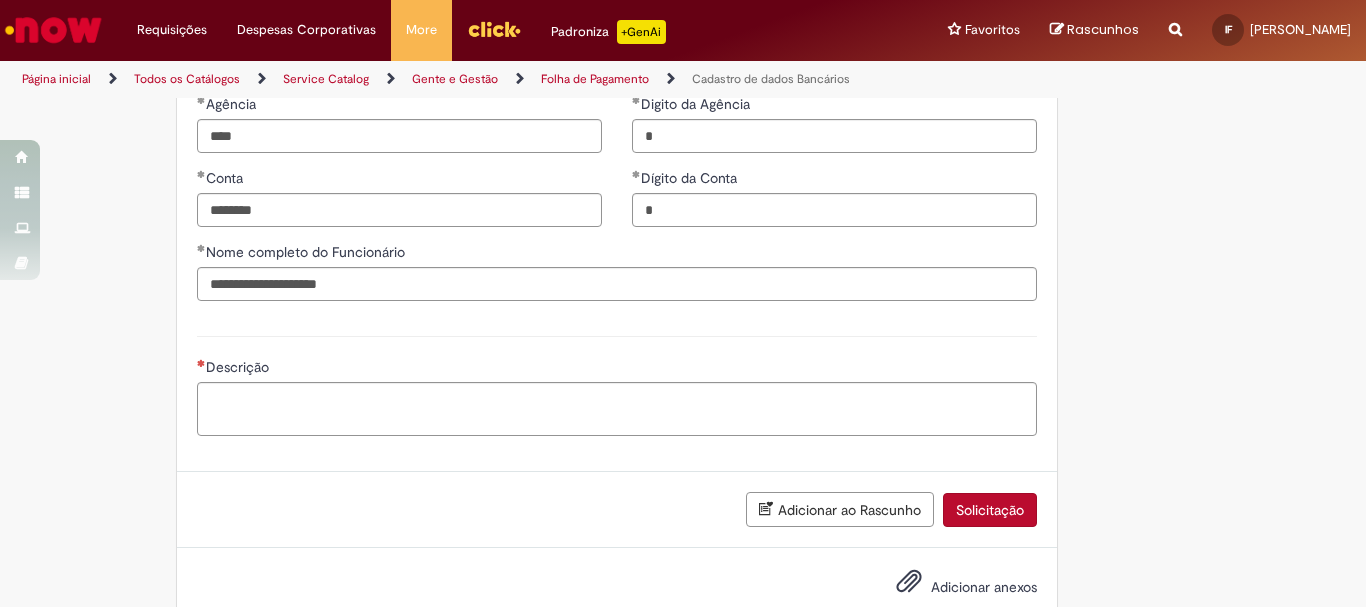 scroll, scrollTop: 1090, scrollLeft: 0, axis: vertical 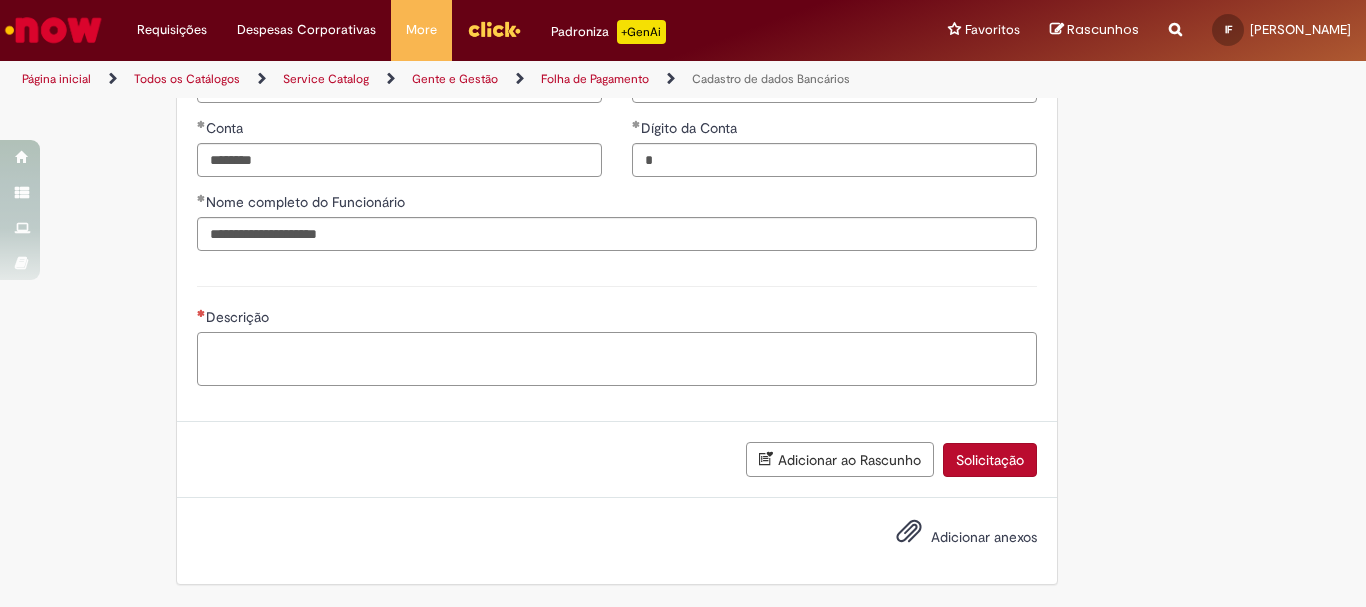 click on "Descrição" at bounding box center [617, 359] 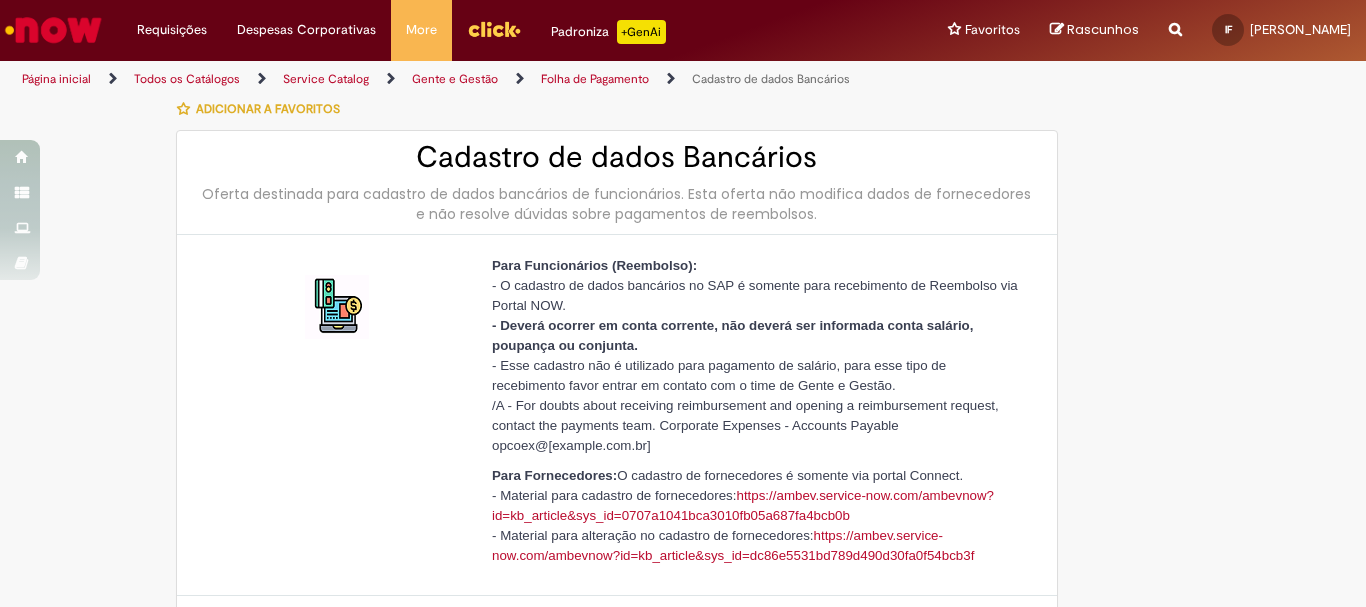 scroll, scrollTop: 0, scrollLeft: 0, axis: both 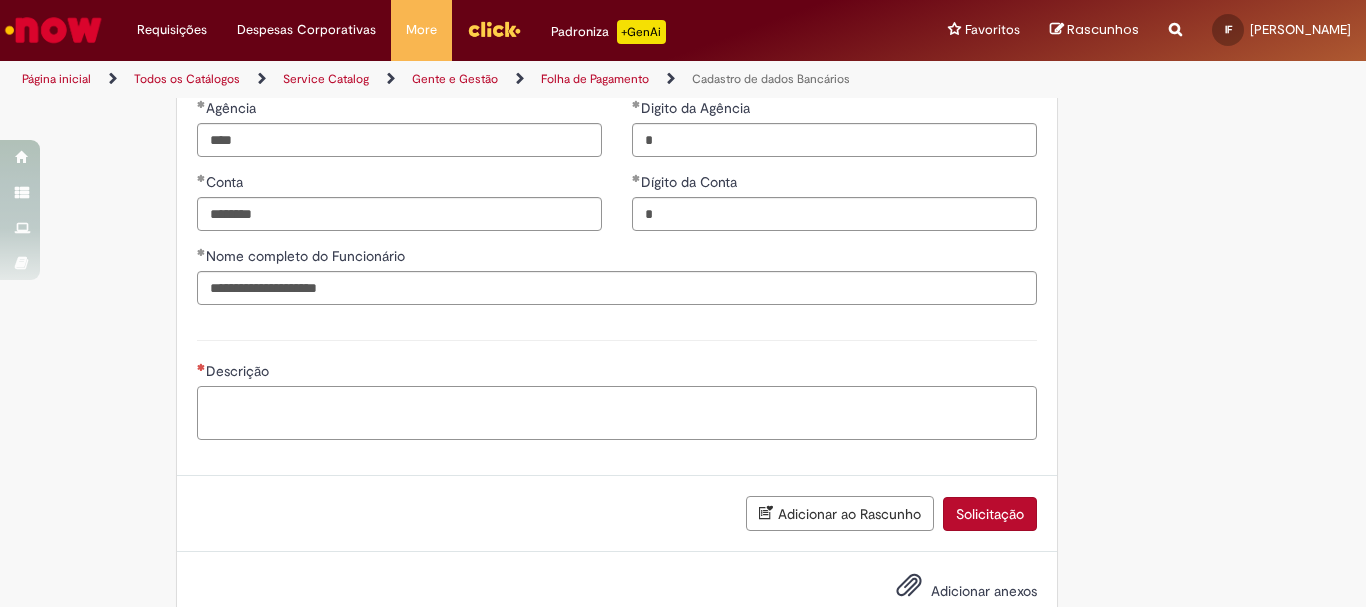 click on "Descrição" at bounding box center (617, 413) 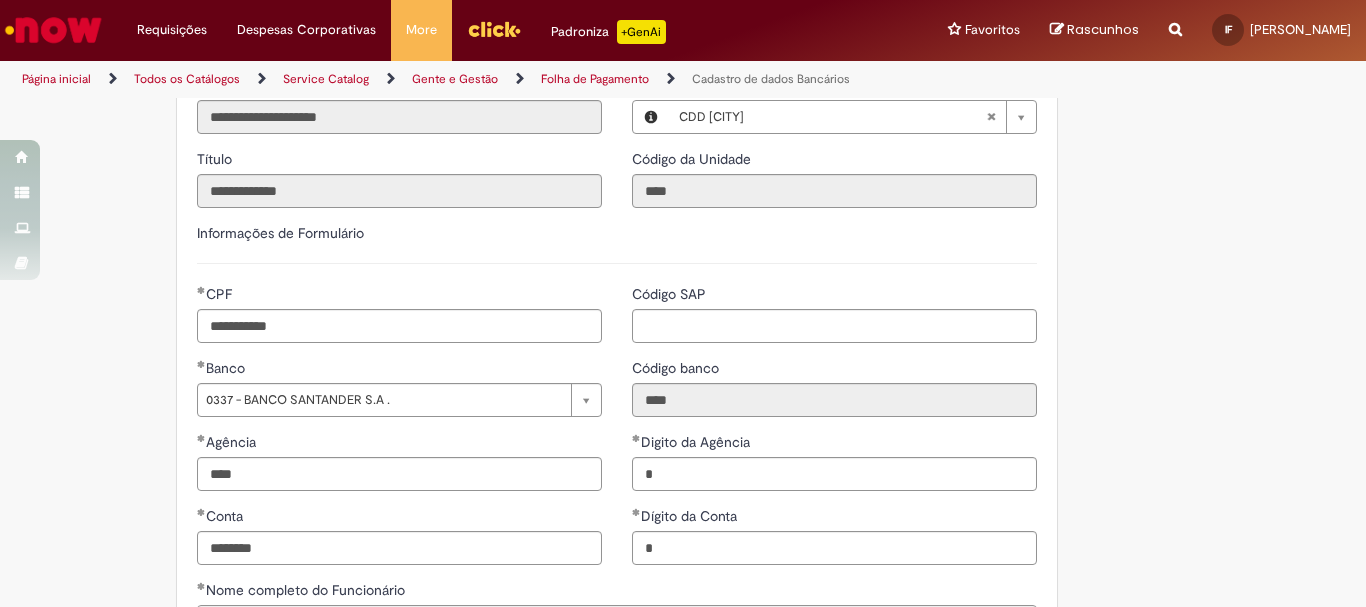 scroll, scrollTop: 715, scrollLeft: 0, axis: vertical 